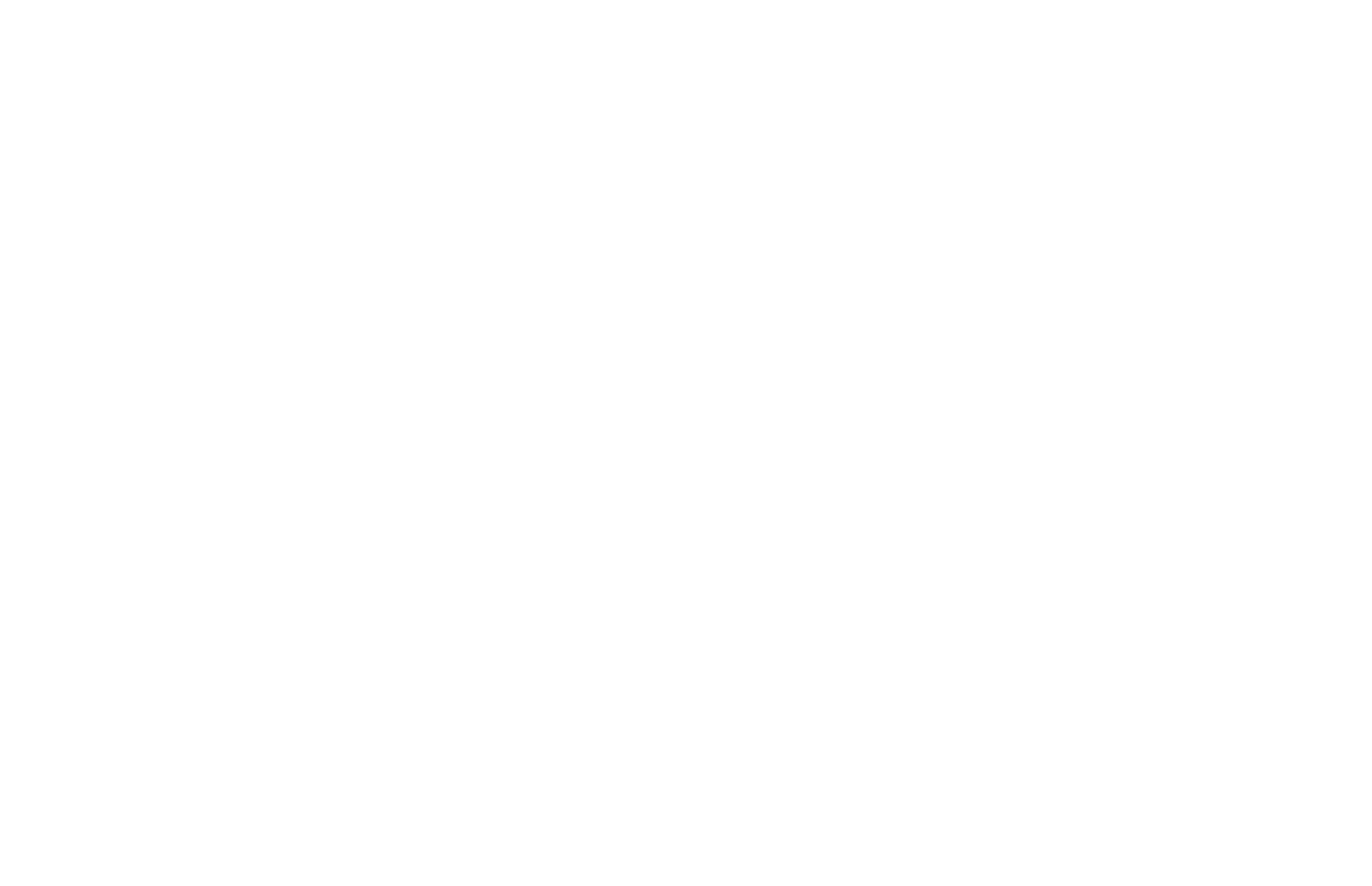 scroll, scrollTop: 0, scrollLeft: 0, axis: both 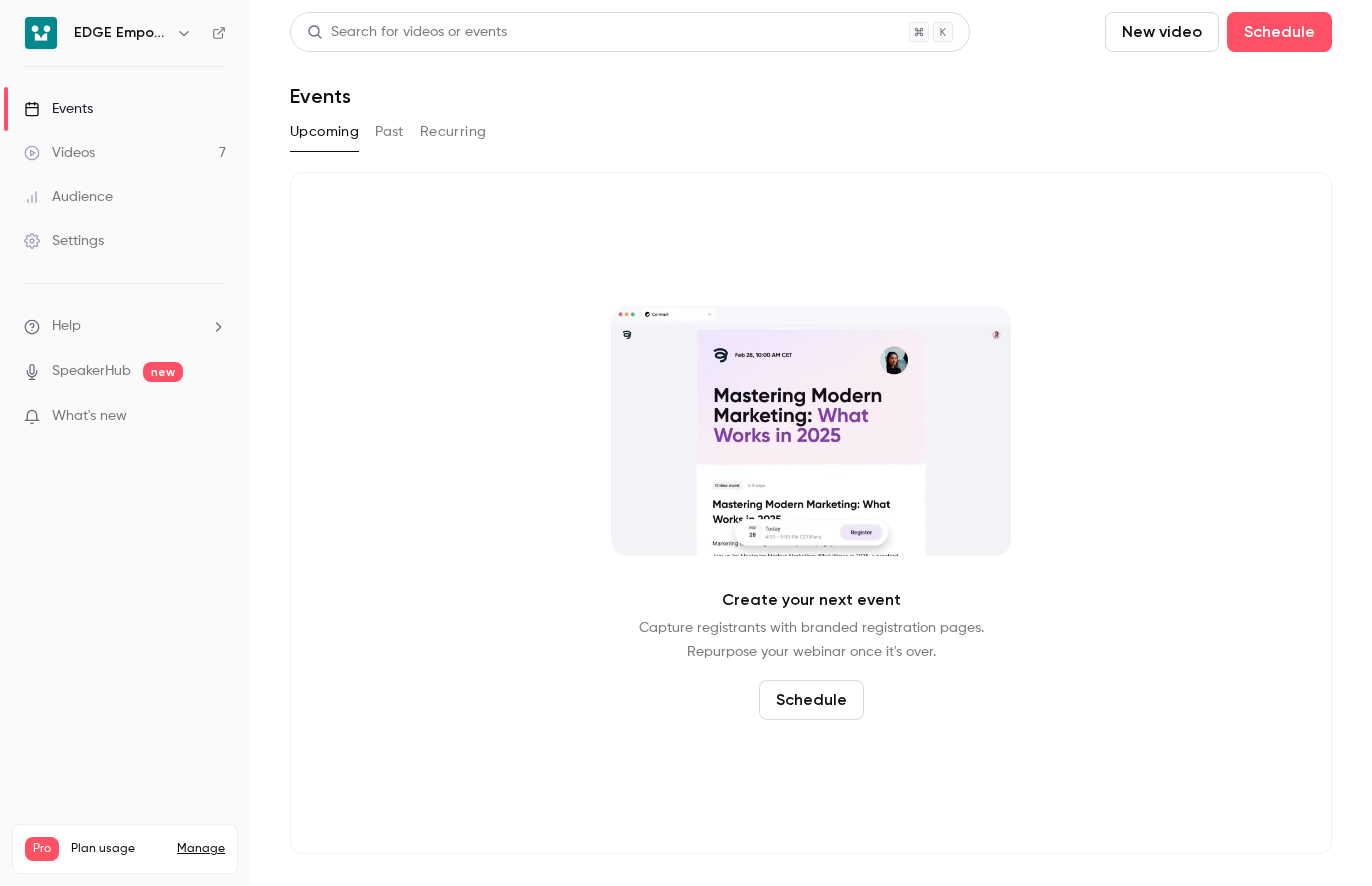click on "Videos 7" at bounding box center (125, 153) 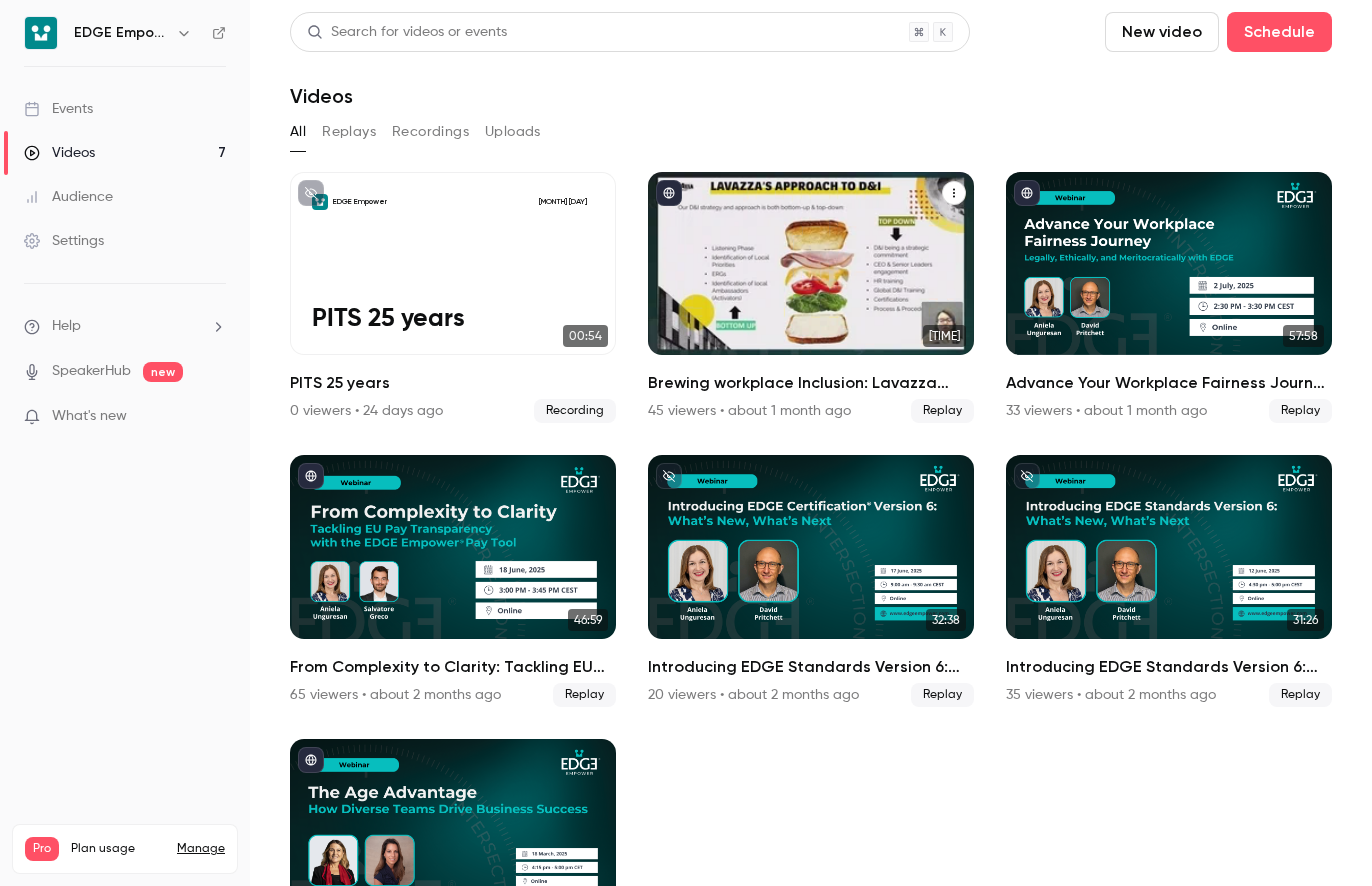 click at bounding box center [811, 263] 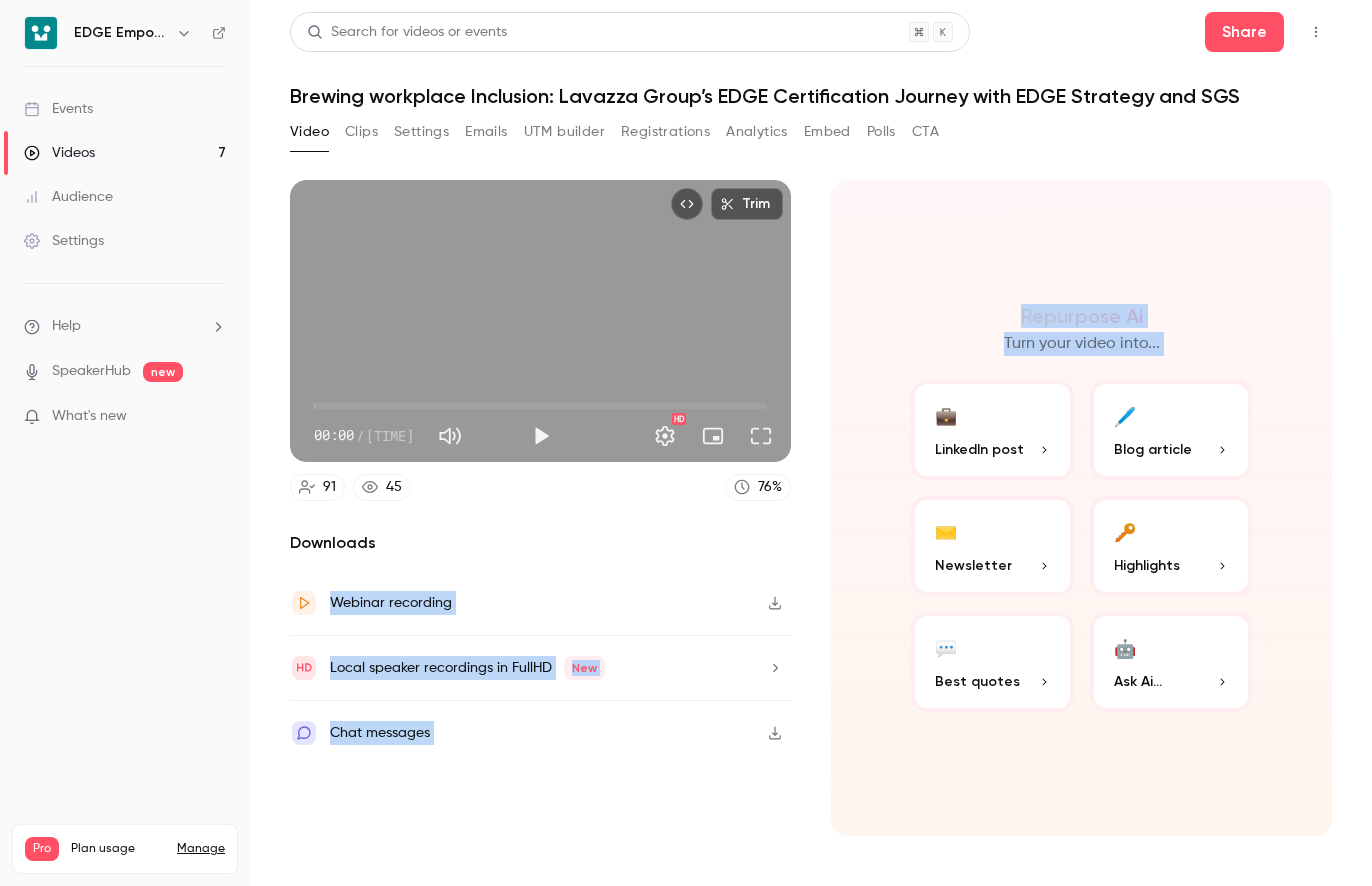 drag, startPoint x: 812, startPoint y: 503, endPoint x: 780, endPoint y: 554, distance: 60.207973 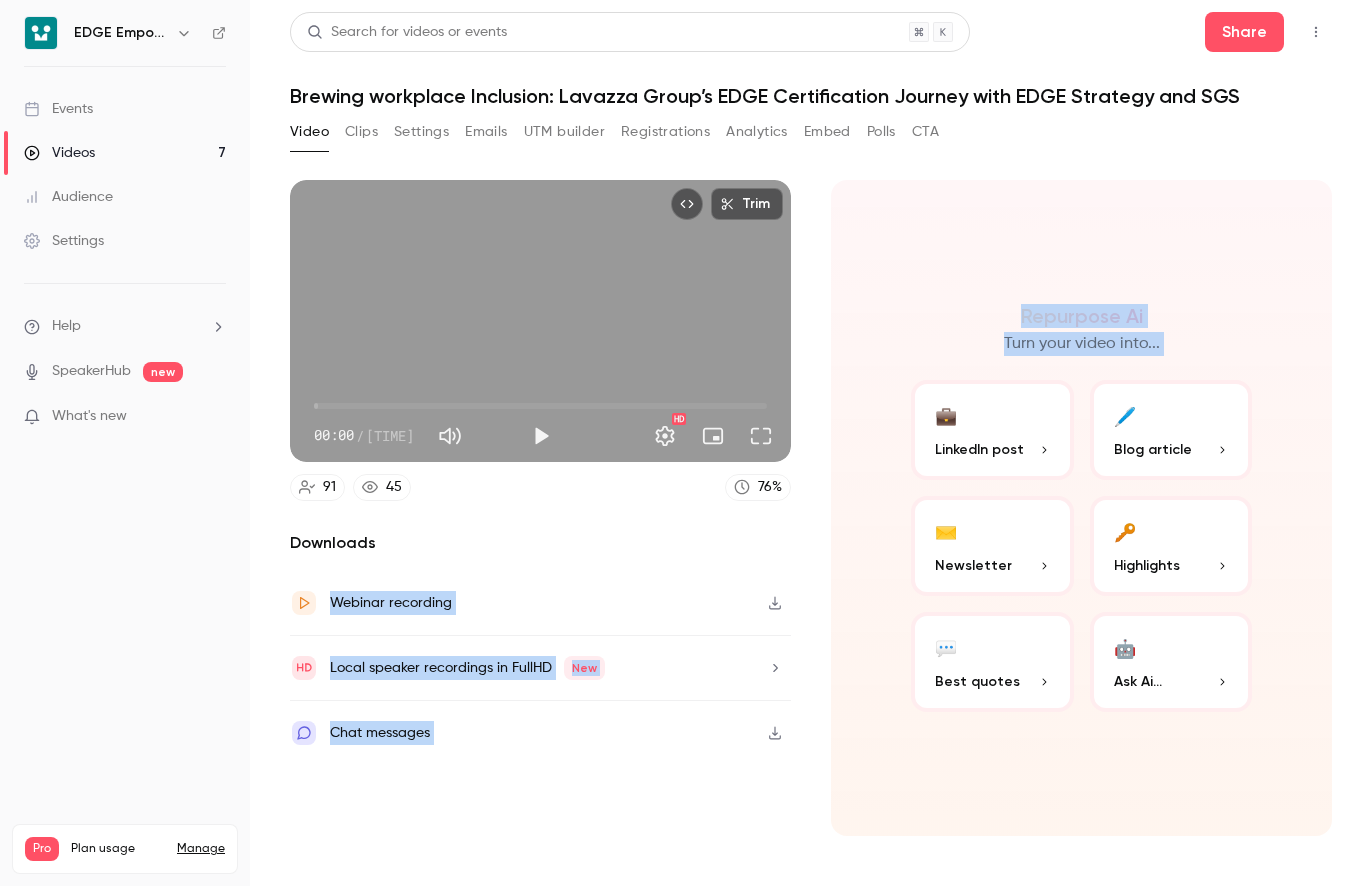 click on "Registrations" at bounding box center (665, 132) 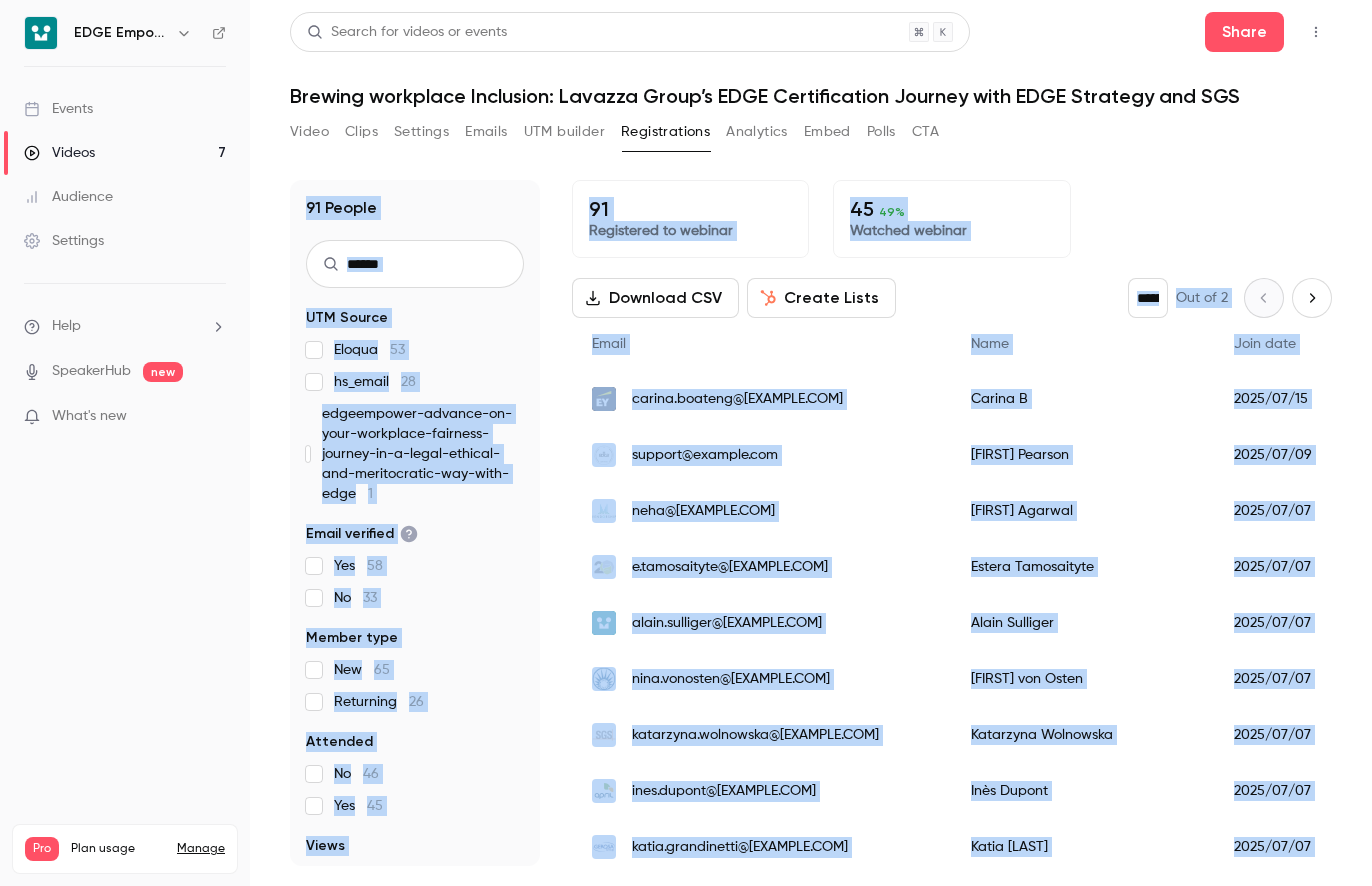 click on "91 People UTM Source Eloqua 53 hs_email 28 edgeempower-advance-on-your-workplace-fairness-journey-in-a-legal-ethical-and-meritocratic-way-with-edge 1 Email verified Yes 58 No 33 Member type New 65 Returning 26 Attended No 46 Yes 45 Views live 33 replay 13 Referrer Other 88 91   Registered to webinar 45   49 % Watched webinar Download CSV Create Lists * Out of 2 Email Name Join date Member type Attended Views Company name Job title UTM source UTM medium UTM campaign UTM term UTM content Registrant link [EMAIL] [FIRST]   B [DATE] New Yes replay EY Inclusiveness & Belonging Leader [EMAIL] [FIRST]   Pearson [DATE] Returning Yes replay ECF [EMAIL] [FIRST]   Agarwal [DATE] New No - hs_email email 112899235 [EMAIL] [FIRST]   [LAST] [DATE] Returning Yes replay FLOCERT GmbH KAM hs_email email 112899235 [EMAIL] [FIRST]   [LAST] [DATE] Returning Yes live EDGE Strategy AG Legal Counsel [EMAIL]" at bounding box center (811, 511) 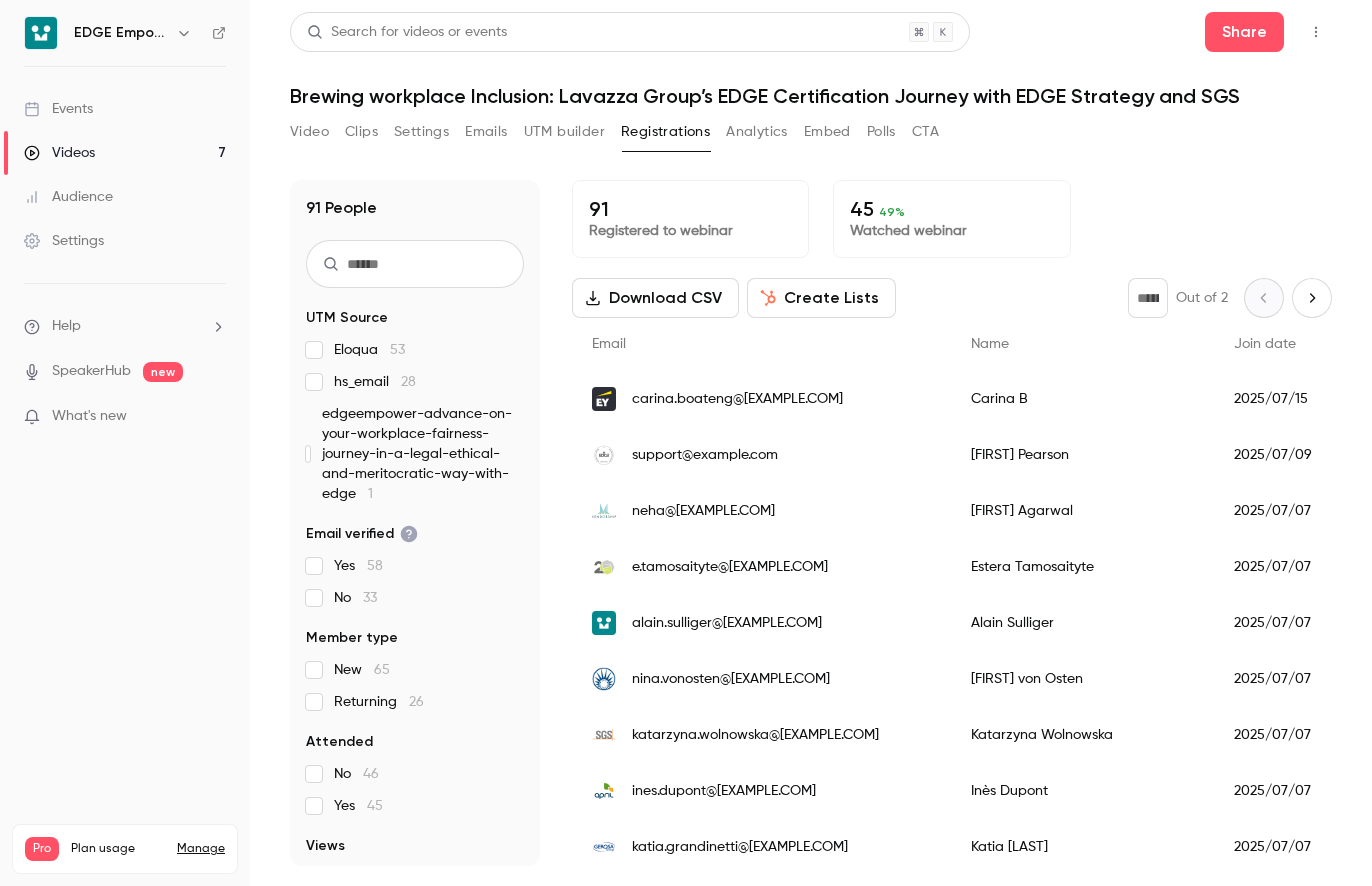 click on "91 People UTM Source Eloqua 53 hs_email 28 edgeempower-advance-on-your-workplace-fairness-journey-in-a-legal-ethical-and-meritocratic-way-with-edge 1 Email verified Yes 58 No 33 Member type New 65 Returning 26 Attended No 46 Yes 45 Views live 33 replay 13 Referrer Other 88 91   Registered to webinar 45   49 % Watched webinar Download CSV Create Lists * Out of 2 Email Name Join date Member type Attended Views Company name Job title UTM source UTM medium UTM campaign UTM term UTM content Registrant link [EMAIL] [FIRST]   B [DATE] New Yes replay EY Inclusiveness & Belonging Leader [EMAIL] [FIRST]   Pearson [DATE] Returning Yes replay ECF [EMAIL] [FIRST]   Agarwal [DATE] New No - hs_email email 112899235 [EMAIL] [FIRST]   [LAST] [DATE] Returning Yes replay FLOCERT GmbH KAM hs_email email 112899235 [EMAIL] [FIRST]   [LAST] [DATE] Returning Yes live EDGE Strategy AG Legal Counsel [EMAIL]" at bounding box center (811, 523) 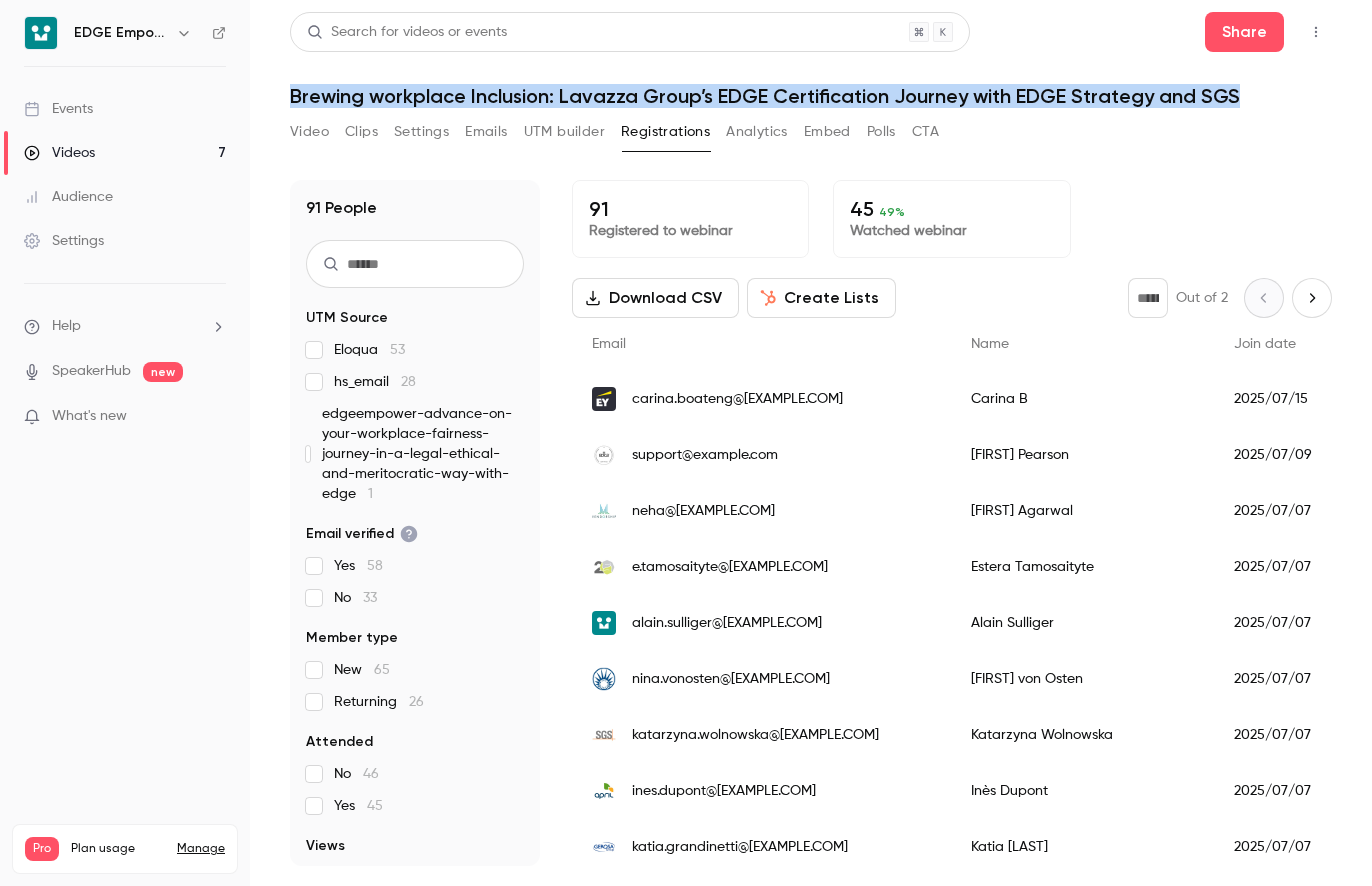 drag, startPoint x: 300, startPoint y: 96, endPoint x: 1254, endPoint y: 81, distance: 954.1179 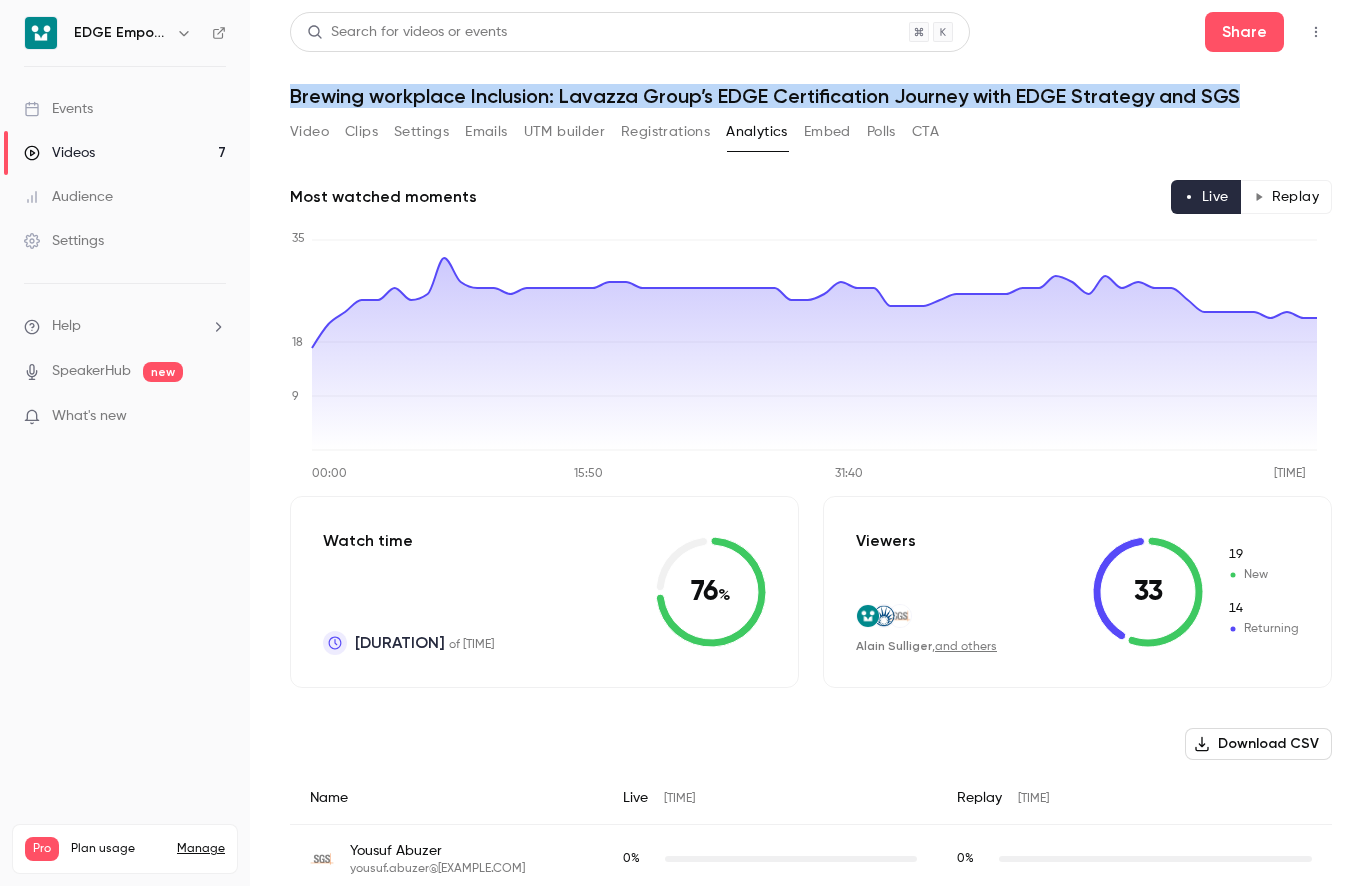 click on "Registrations" at bounding box center [665, 132] 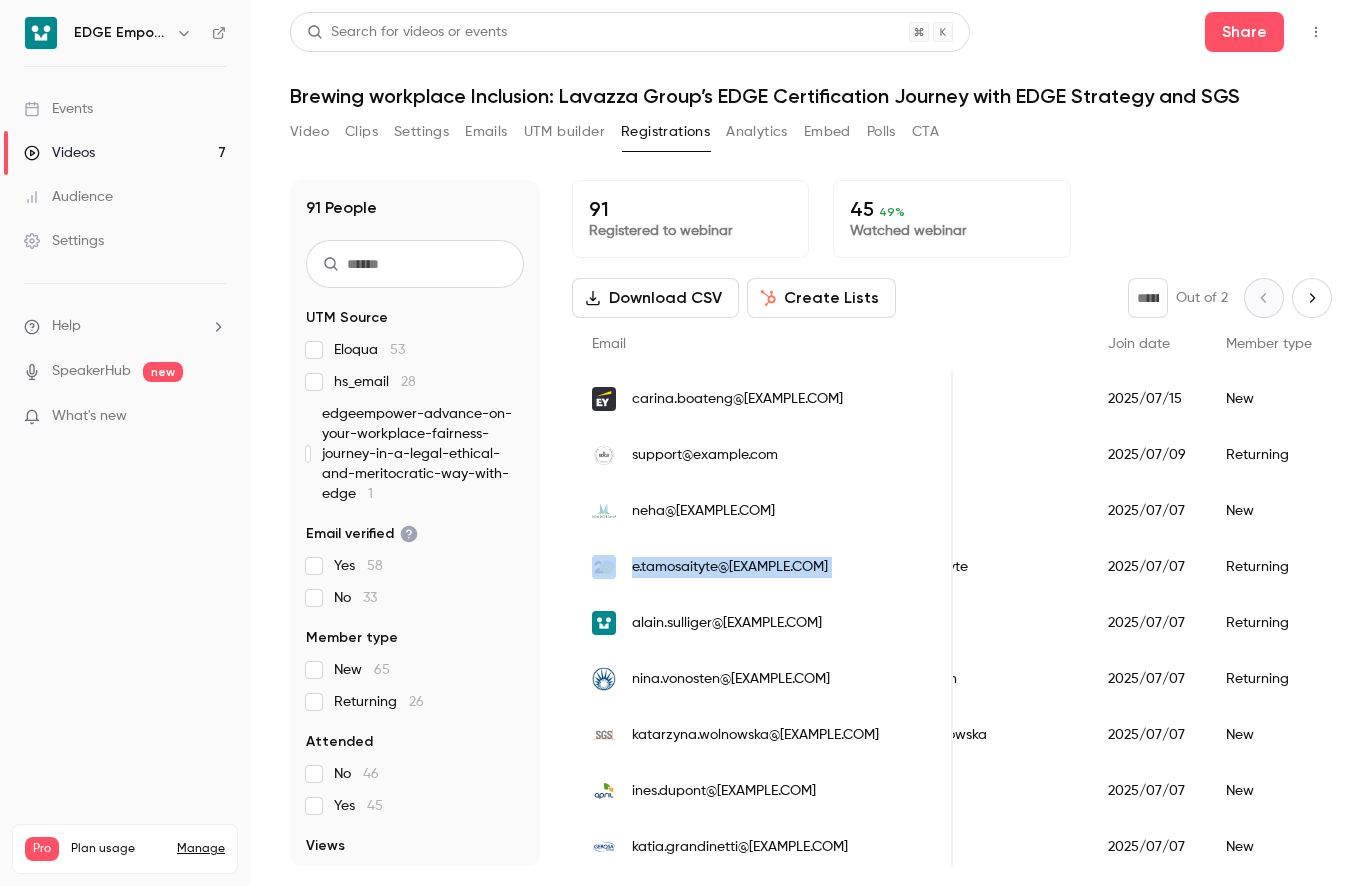scroll, scrollTop: 0, scrollLeft: 44, axis: horizontal 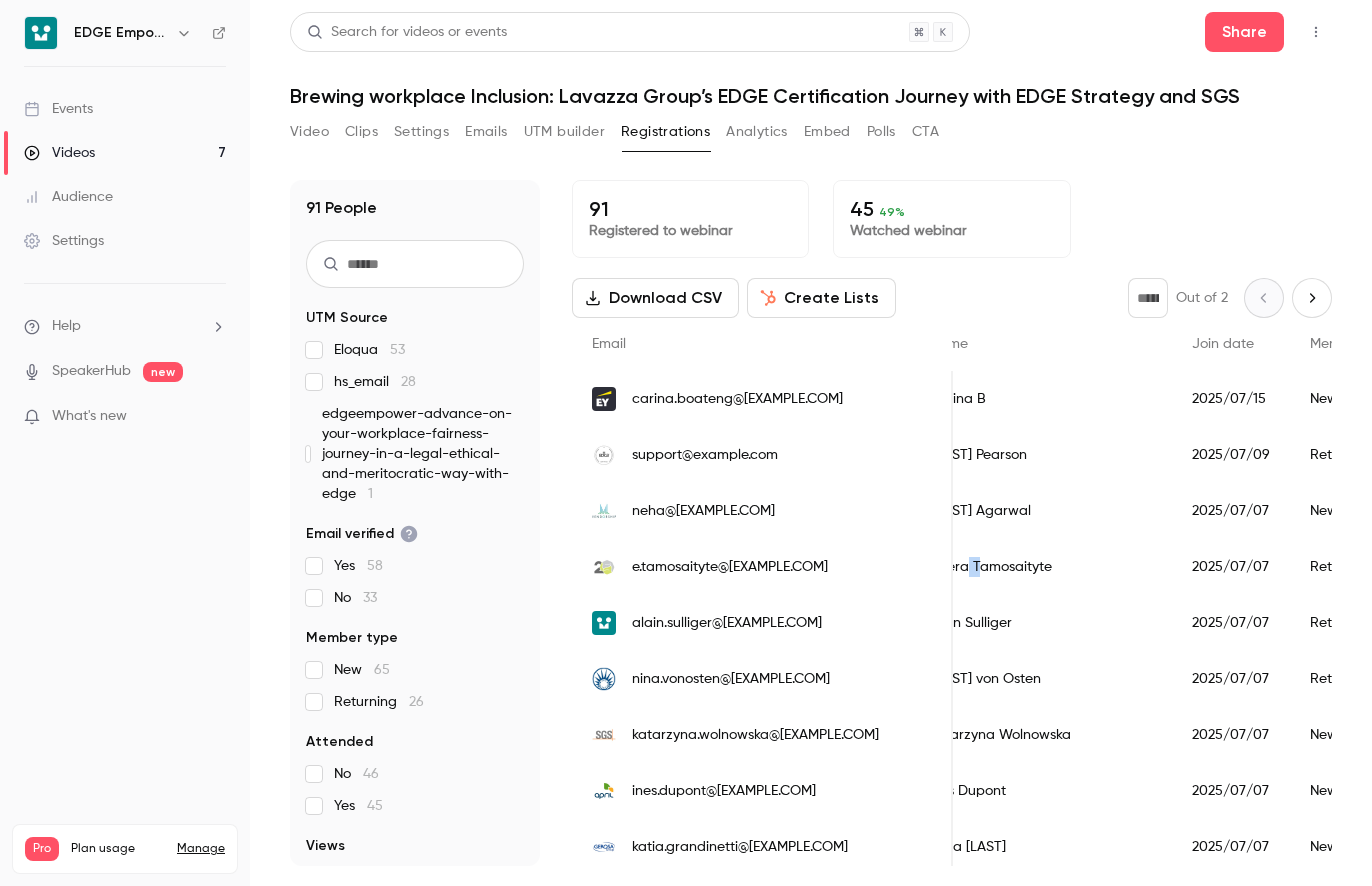 drag, startPoint x: 976, startPoint y: 549, endPoint x: 942, endPoint y: 564, distance: 37.161808 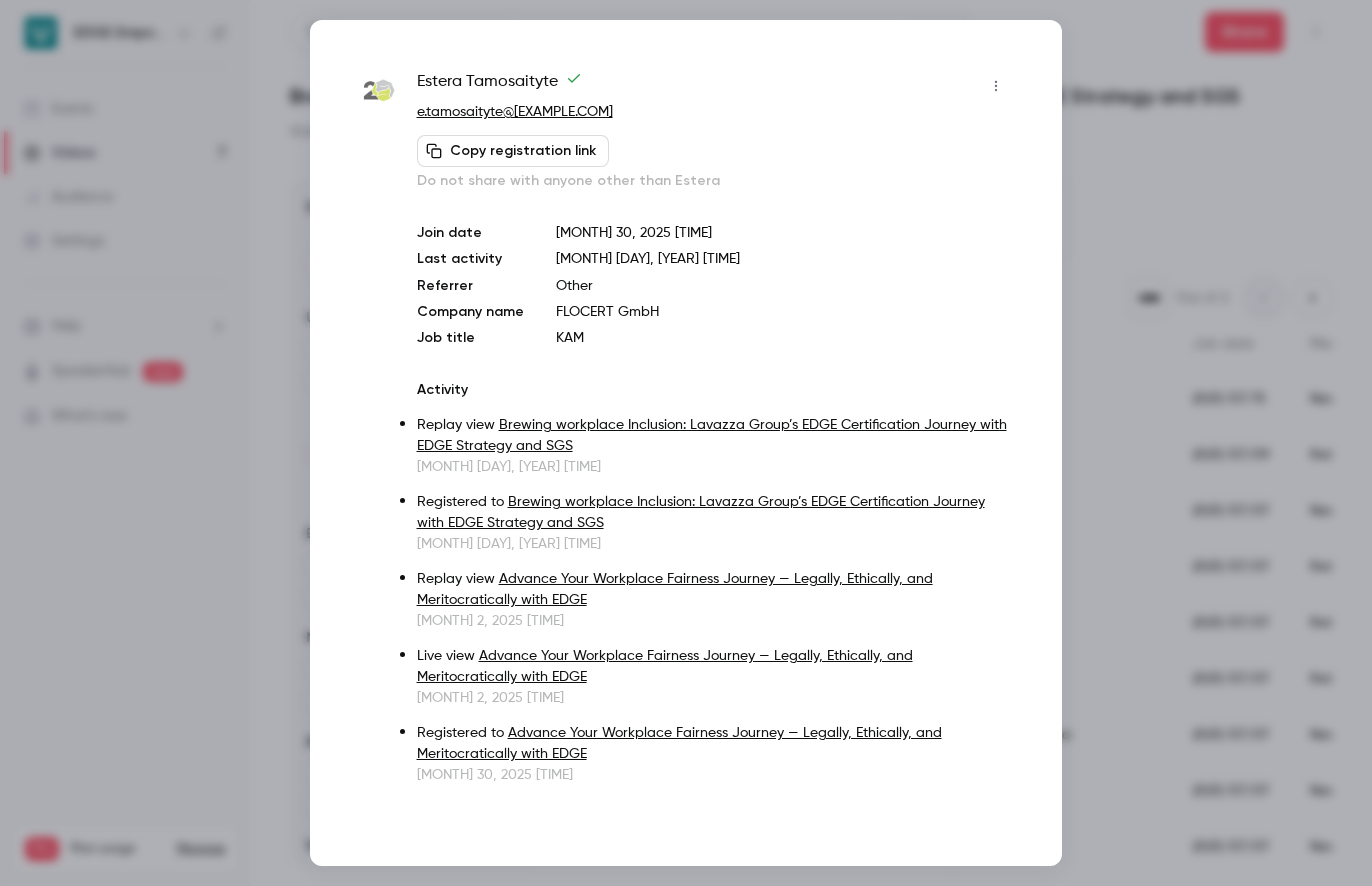 click at bounding box center (686, 443) 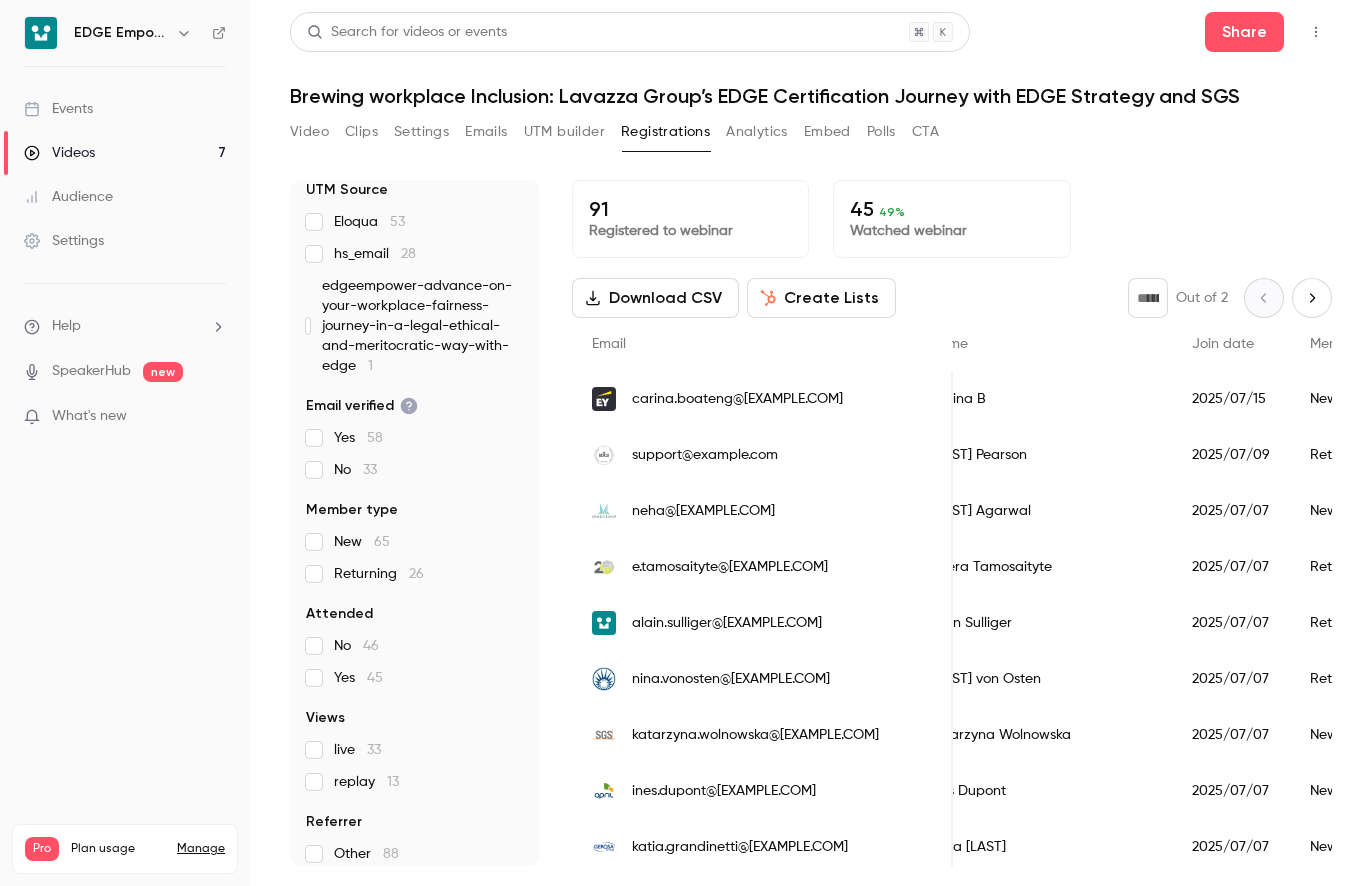 scroll, scrollTop: 141, scrollLeft: 0, axis: vertical 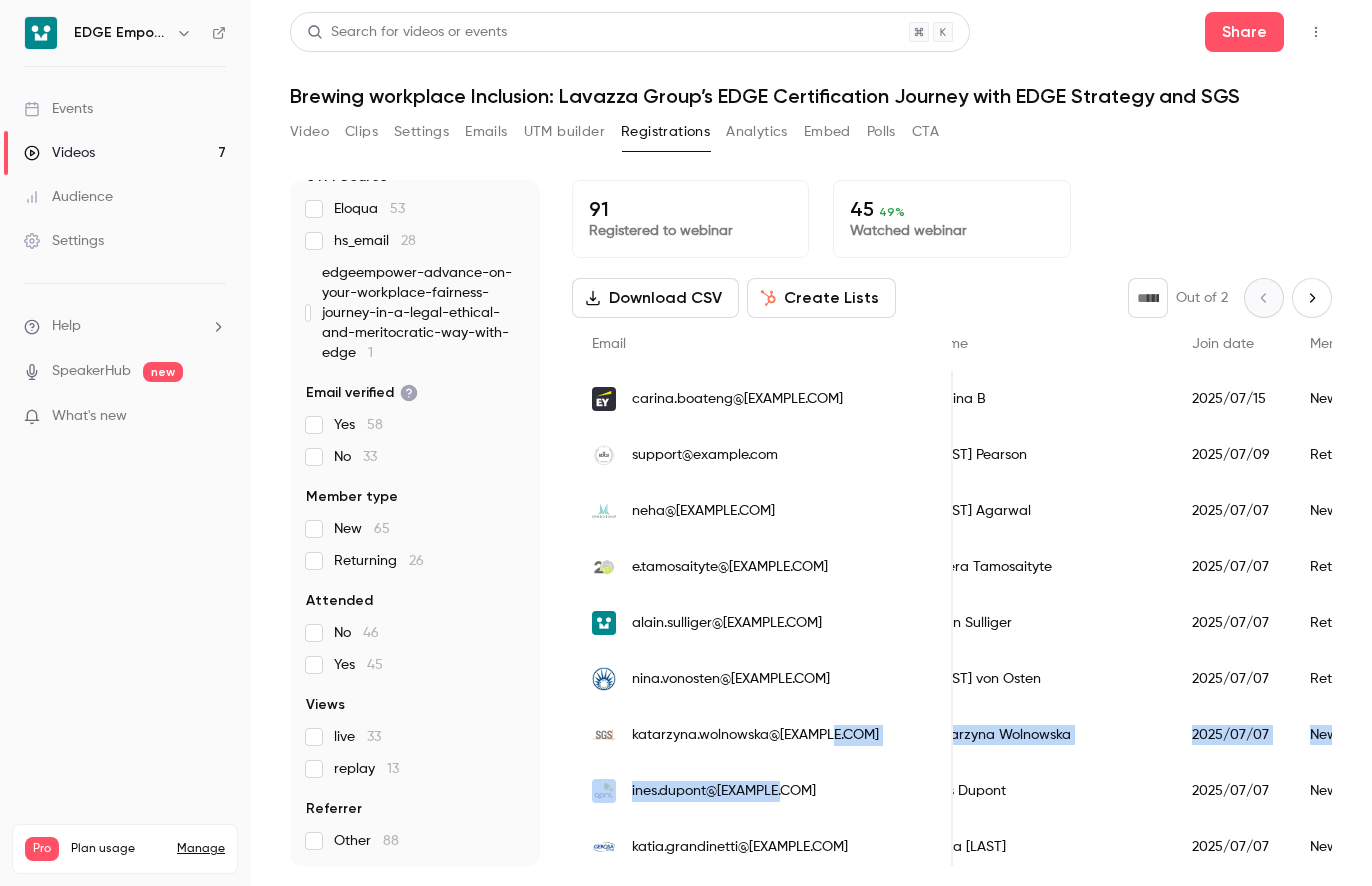 drag, startPoint x: 822, startPoint y: 744, endPoint x: 847, endPoint y: 727, distance: 30.232433 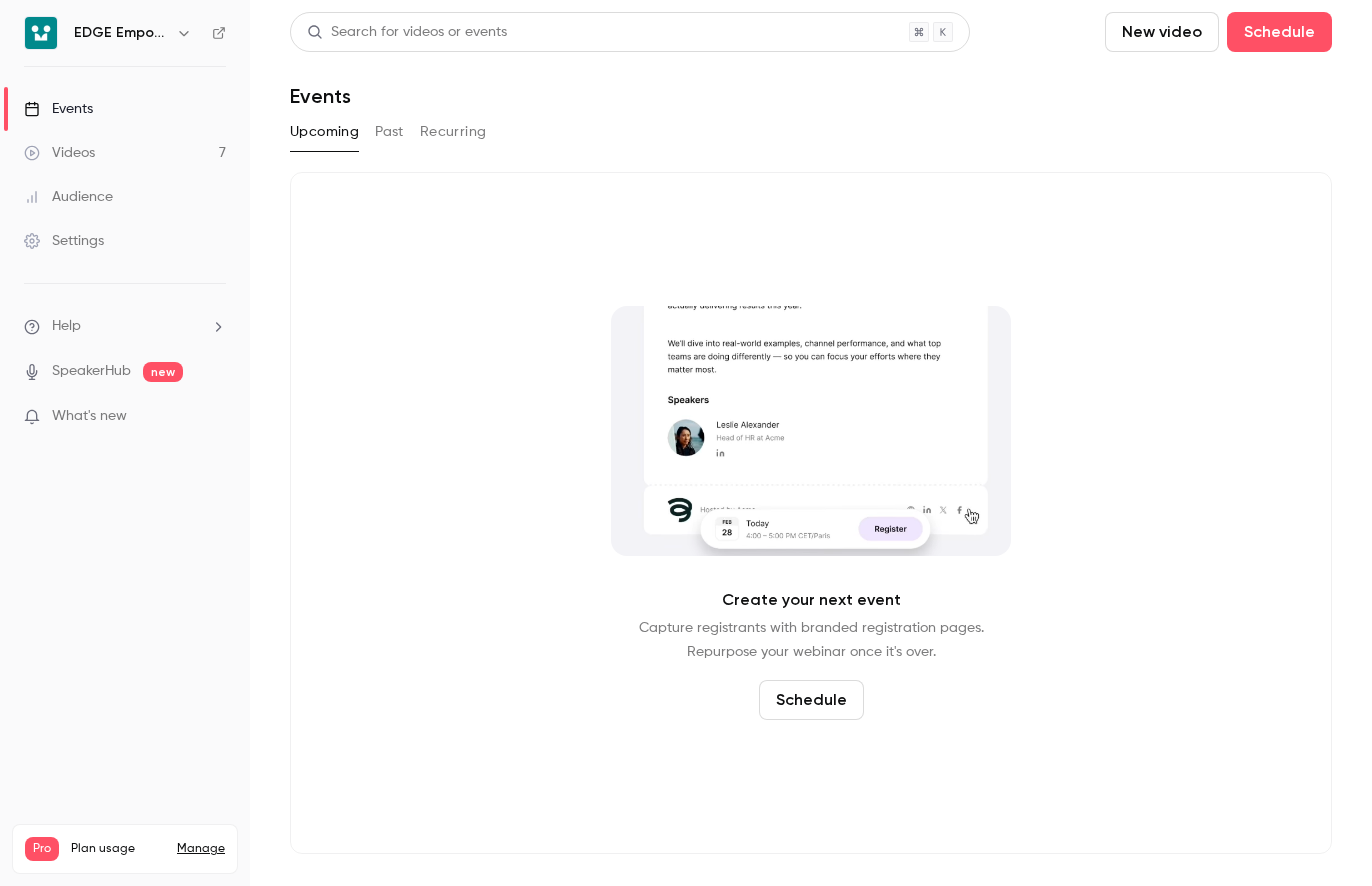 click on "Videos 7" at bounding box center [125, 153] 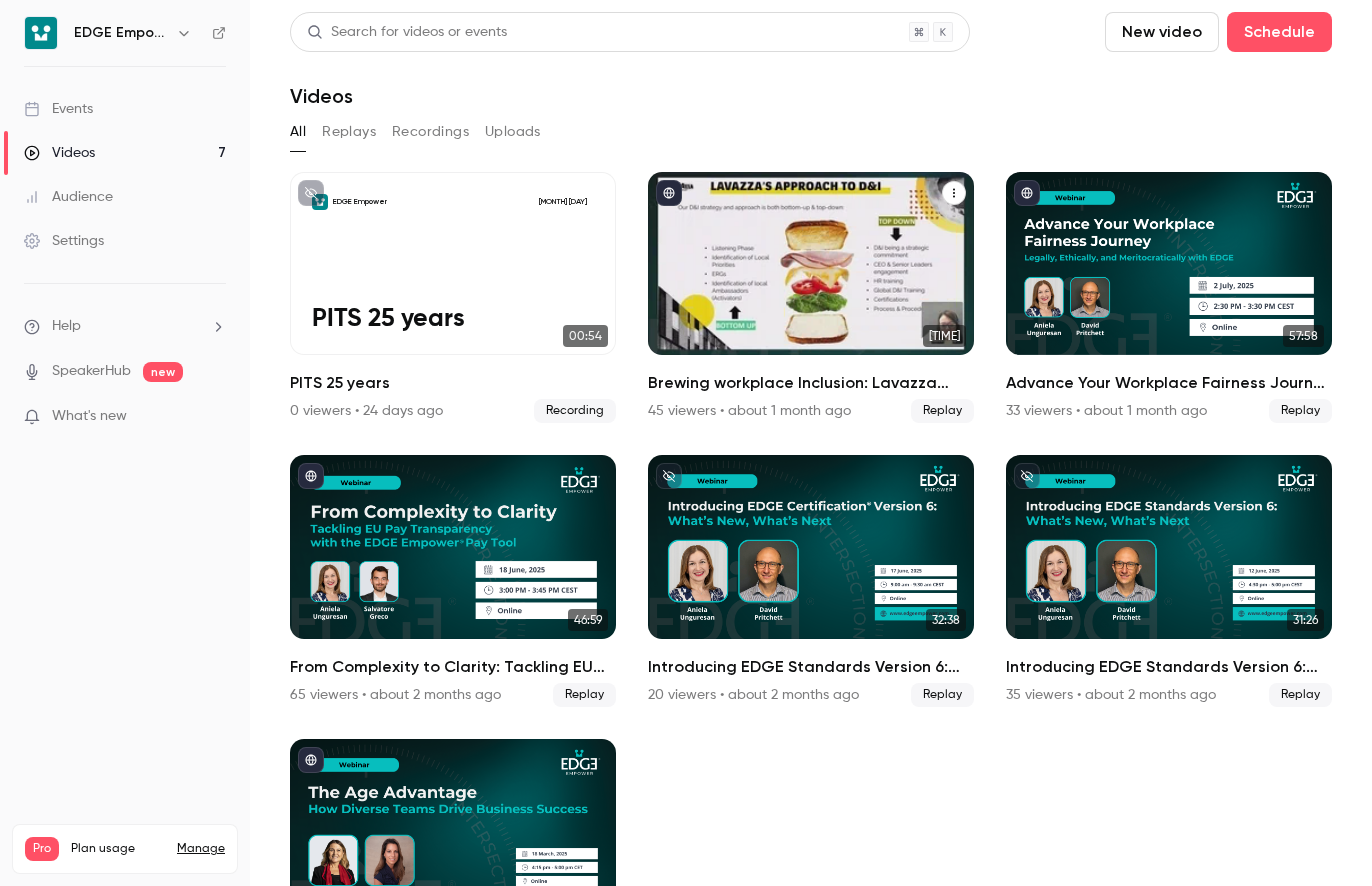 click at bounding box center (811, 263) 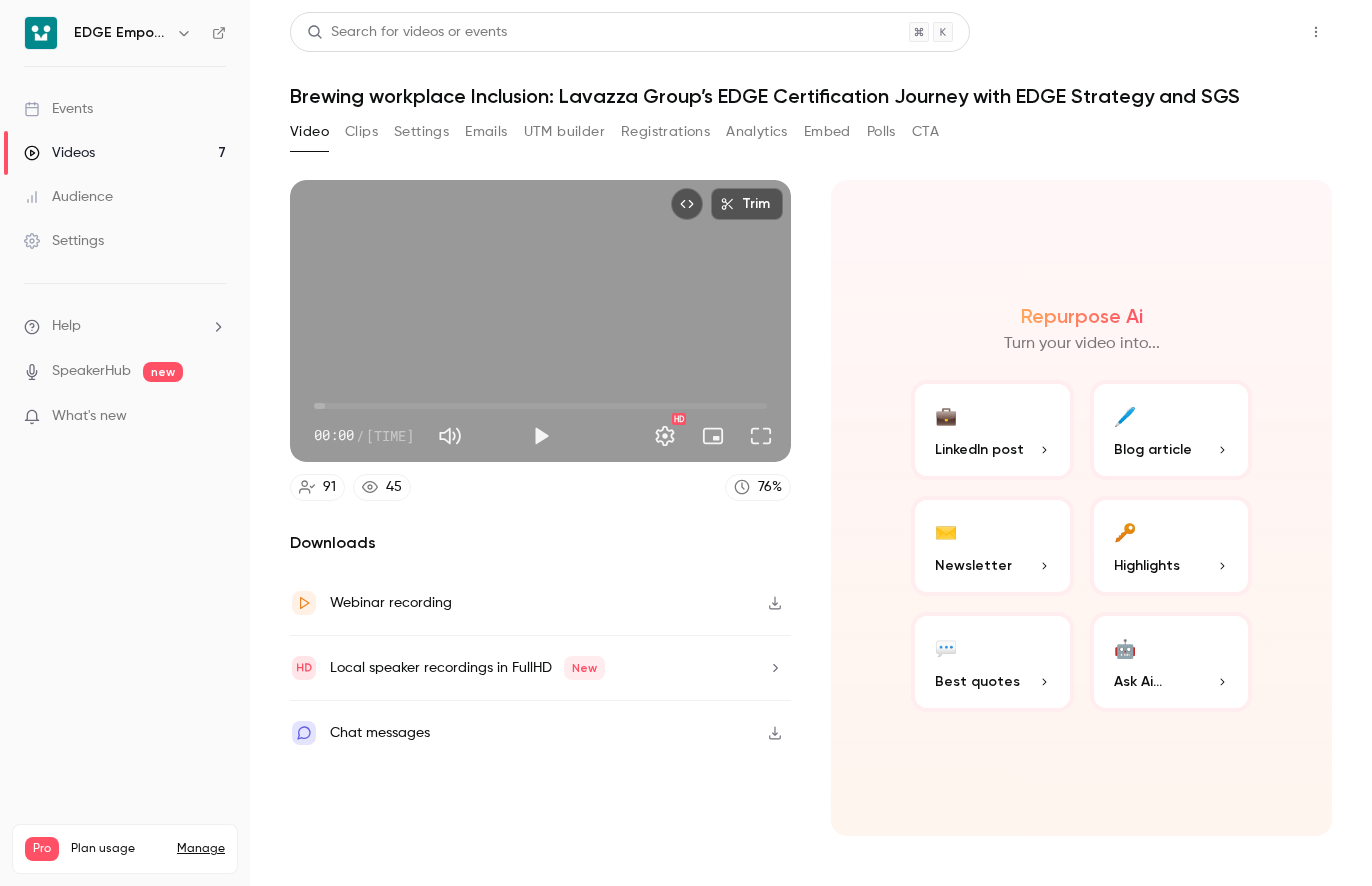 click on "Share" at bounding box center [1244, 32] 